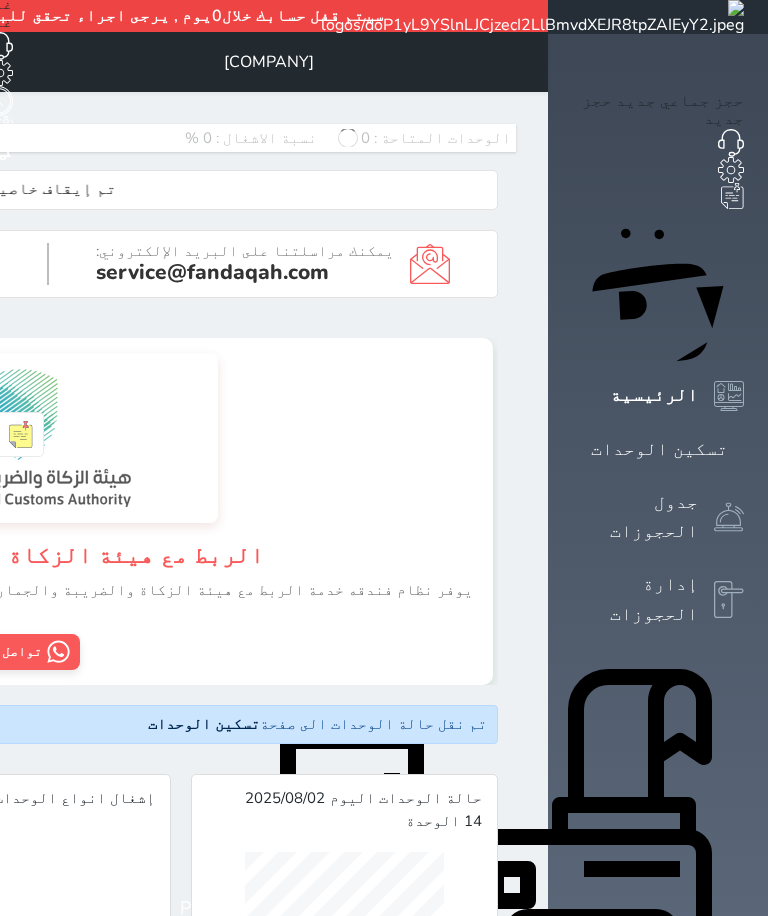 scroll, scrollTop: 0, scrollLeft: 0, axis: both 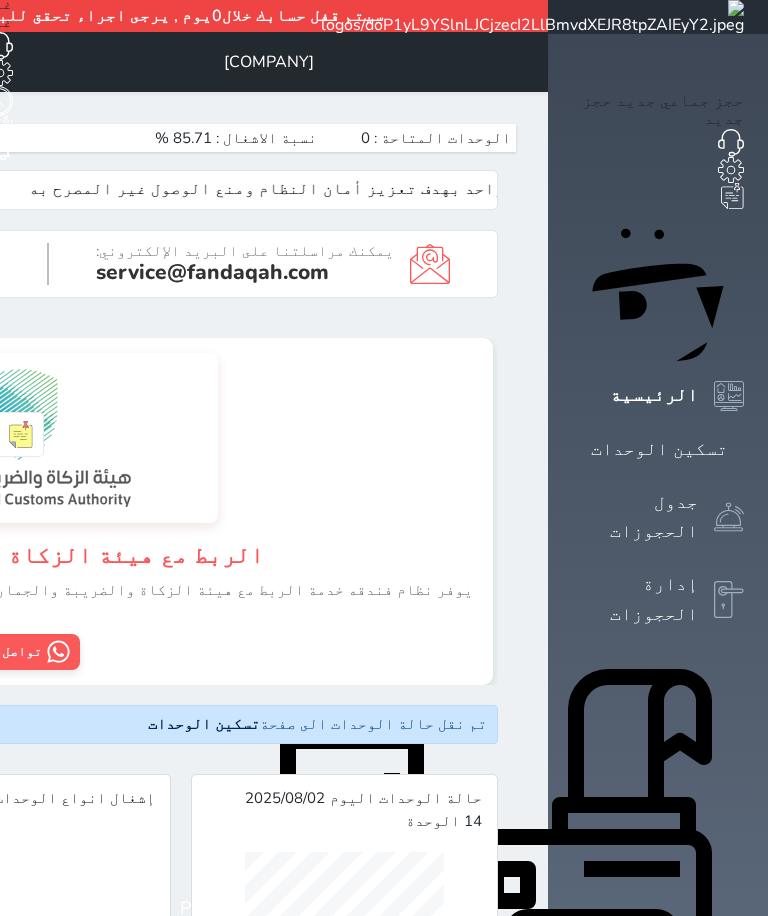 click at bounding box center (524, 62) 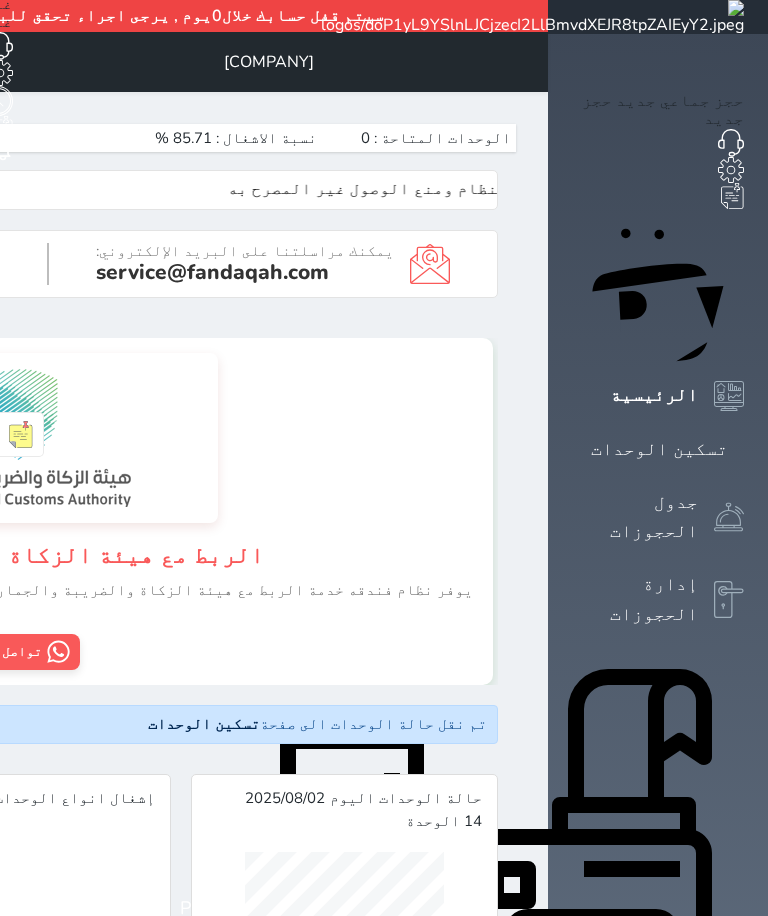 click on "تسكين الوحدات" at bounding box center [659, 449] 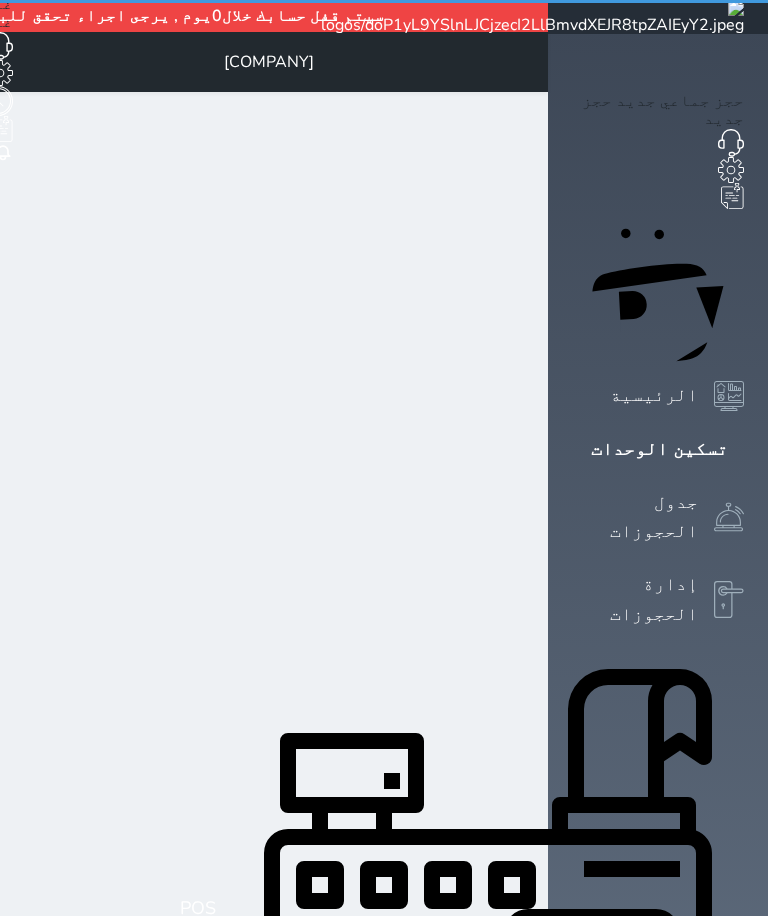 scroll, scrollTop: 0, scrollLeft: 502, axis: horizontal 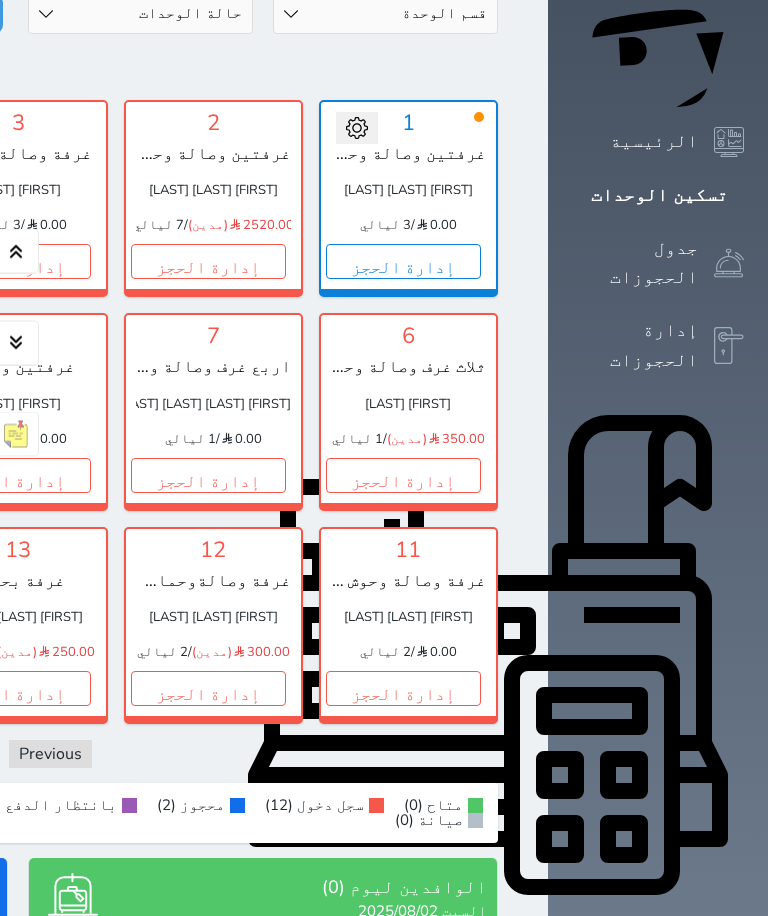 click on "إدارة الحجز" at bounding box center (-378, 476) 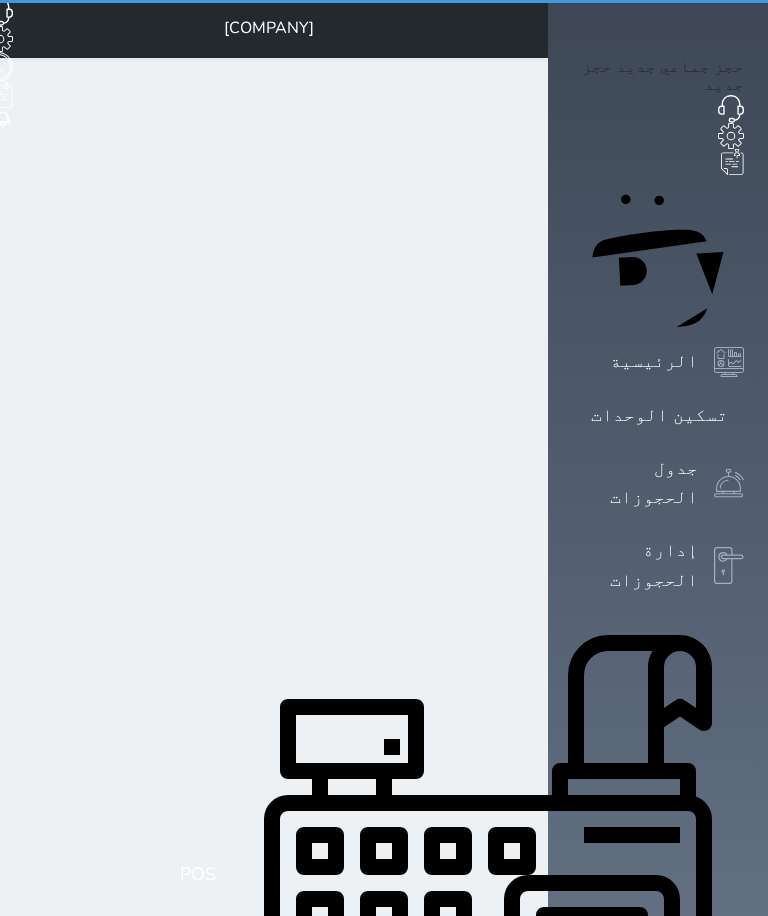scroll, scrollTop: 0, scrollLeft: 0, axis: both 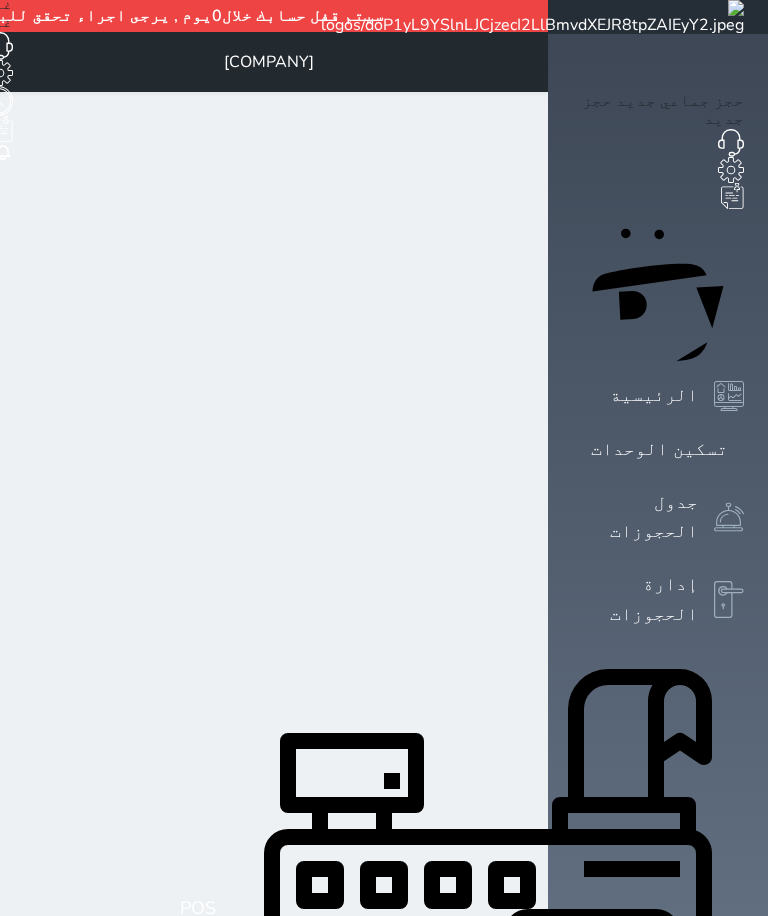 click at bounding box center [524, 62] 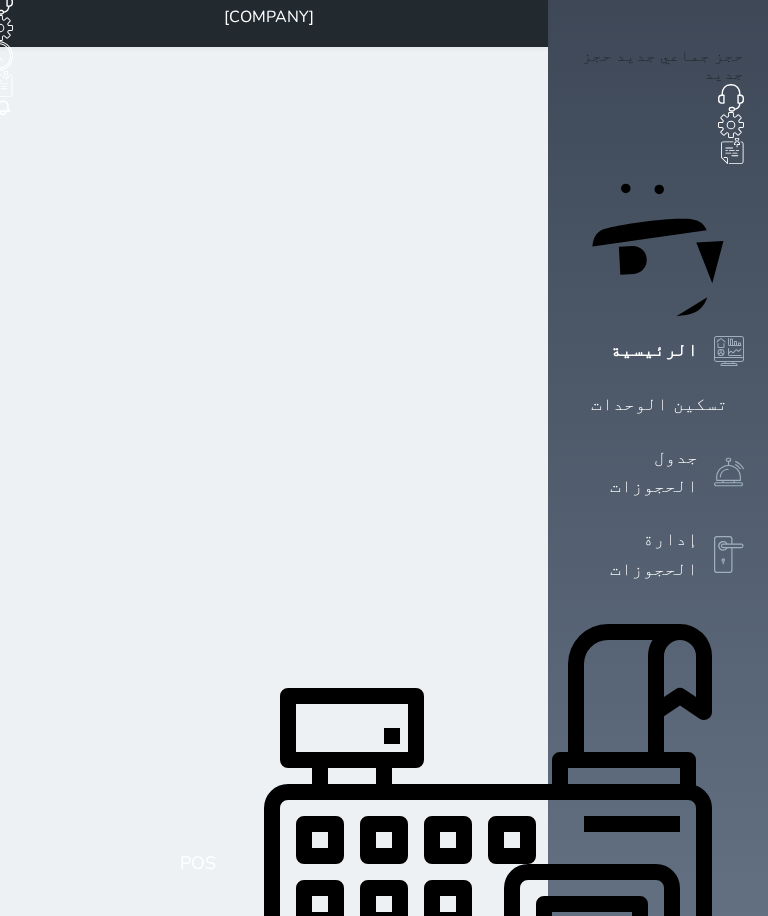 scroll, scrollTop: 59, scrollLeft: 0, axis: vertical 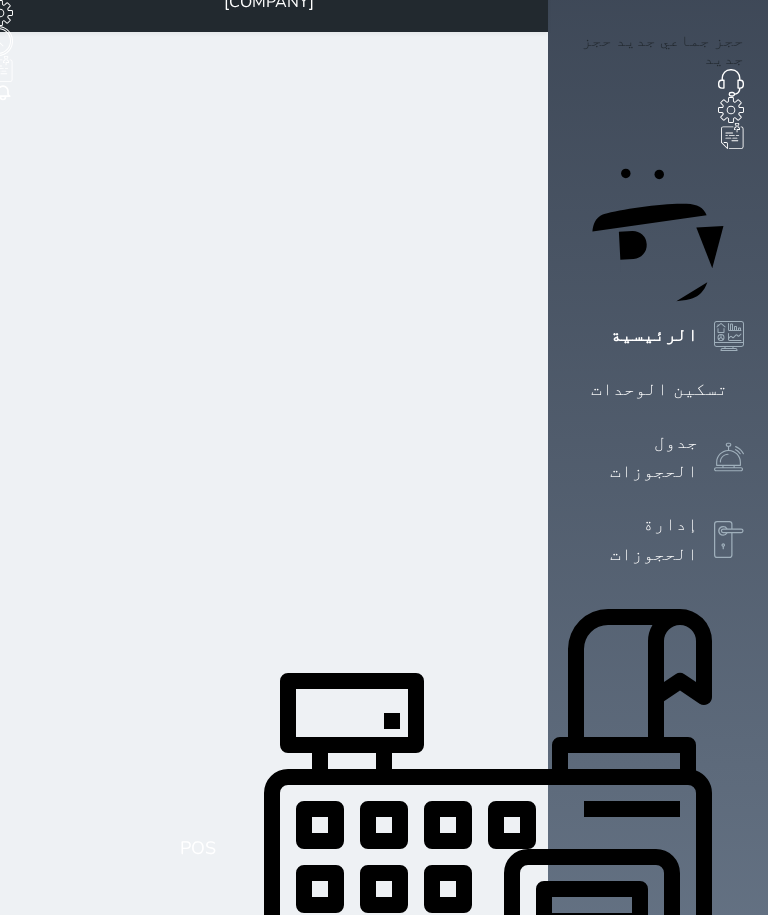 click at bounding box center [524, 3] 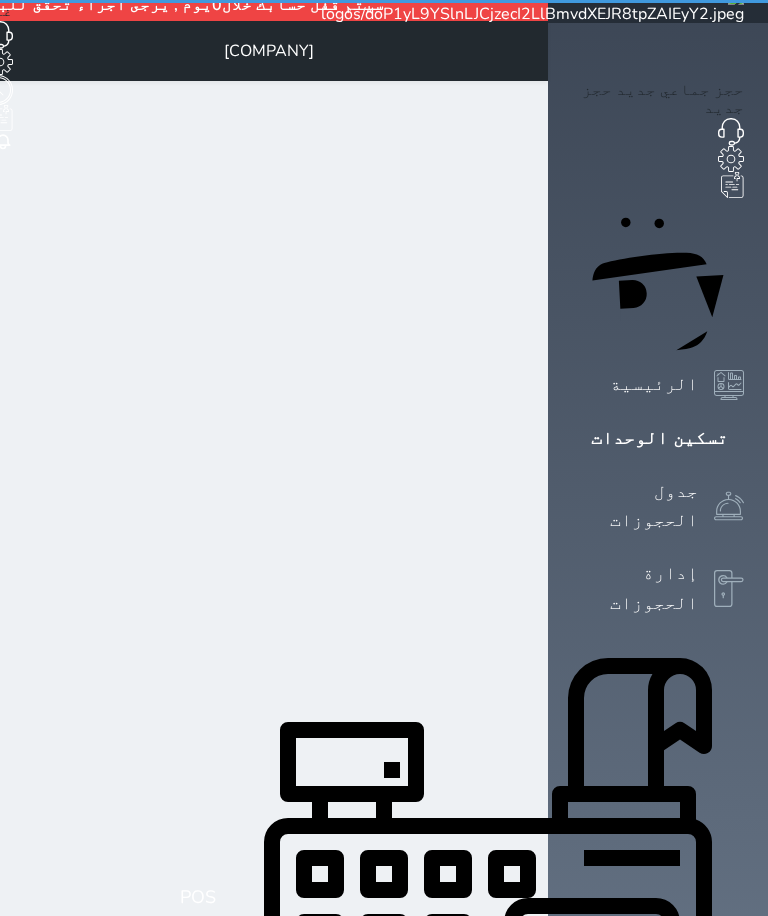 scroll, scrollTop: 0, scrollLeft: 0, axis: both 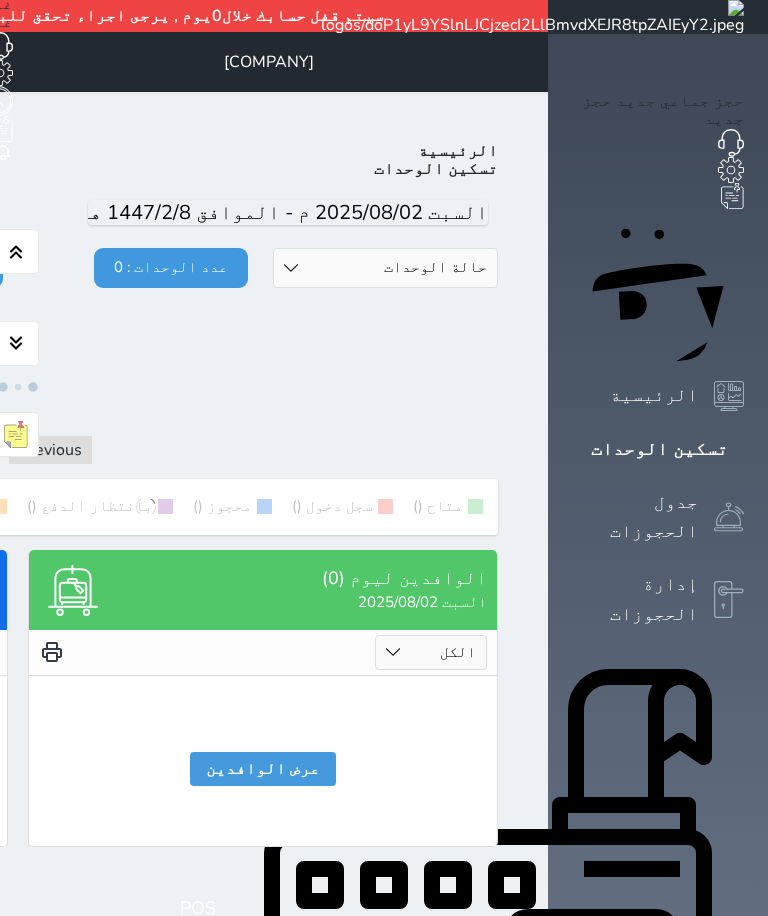 click at bounding box center [524, 62] 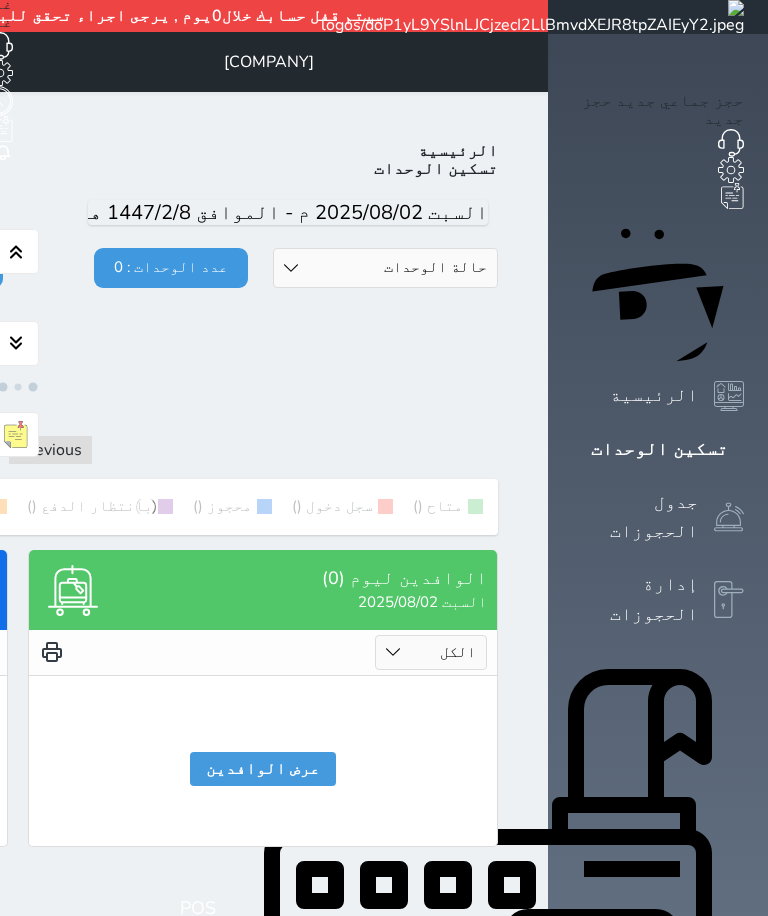 click on "تسكين الوحدات" at bounding box center (659, 449) 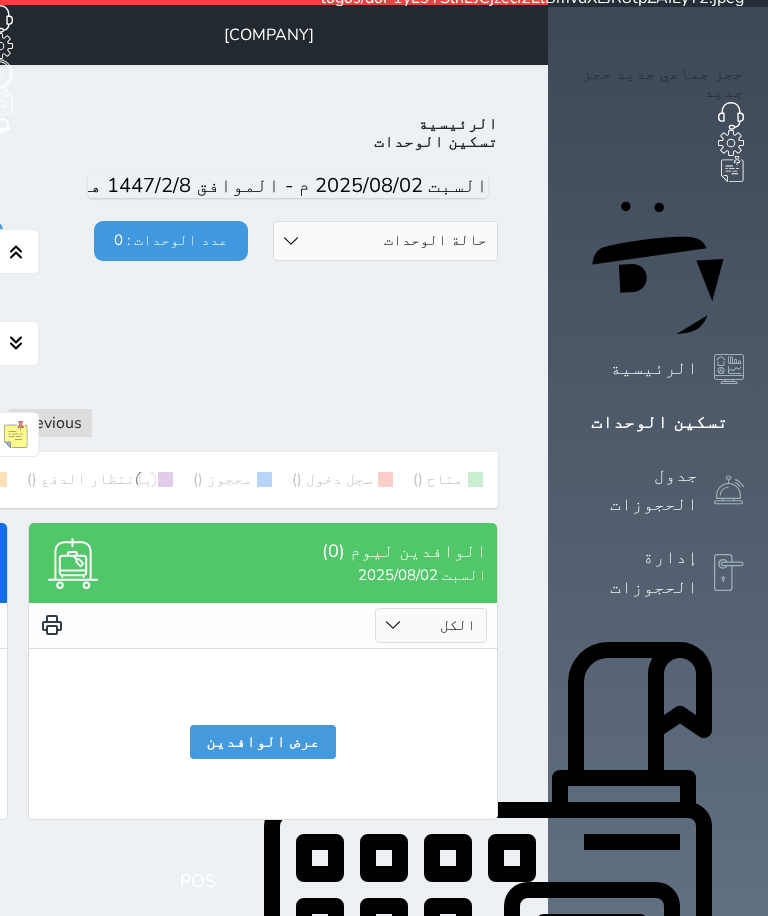 scroll, scrollTop: 0, scrollLeft: 0, axis: both 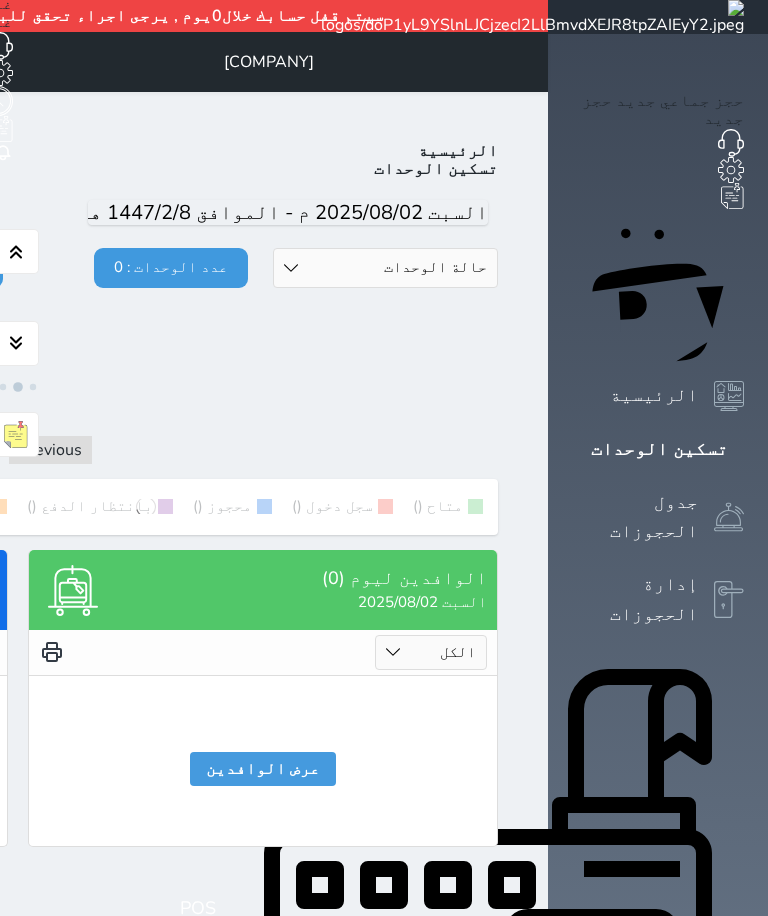 click at bounding box center [524, 62] 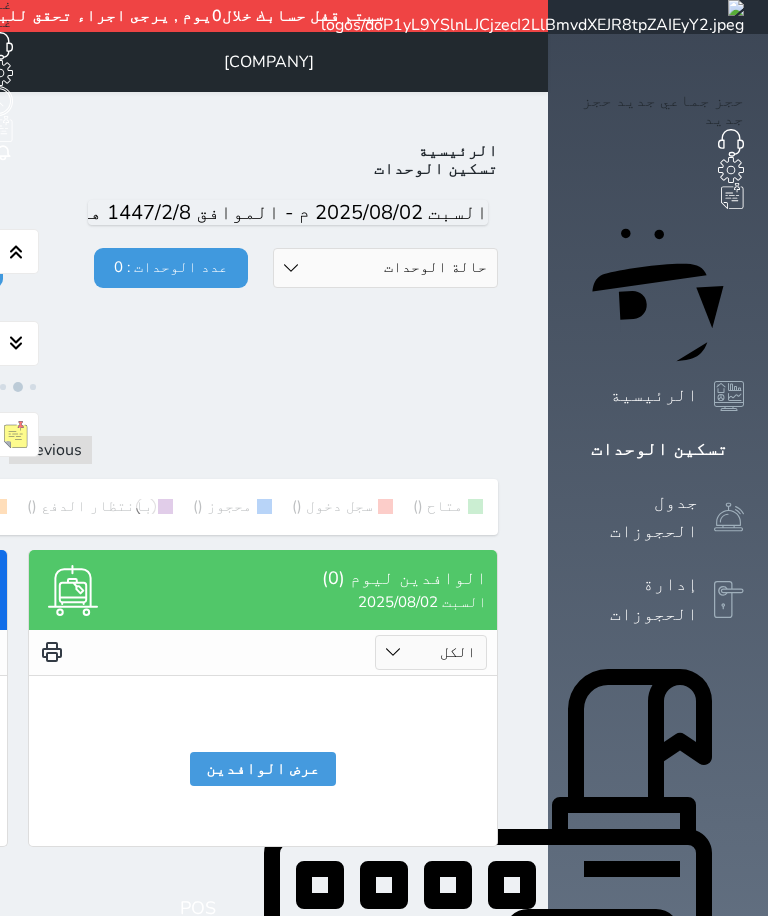 click on "تسكين الوحدات" at bounding box center (659, 449) 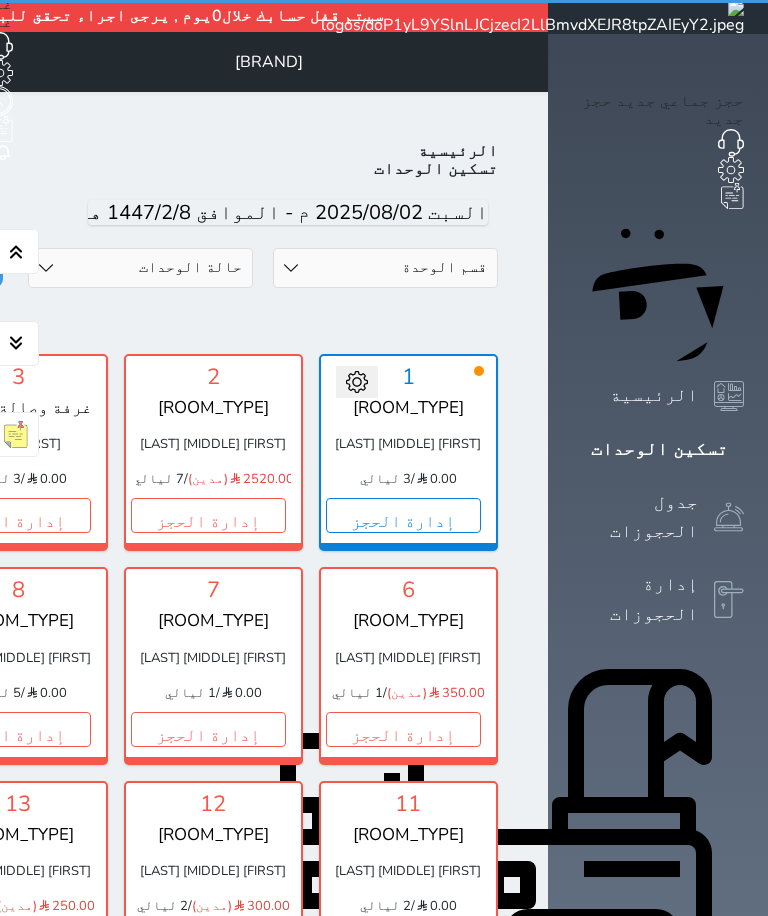 scroll, scrollTop: 59, scrollLeft: 0, axis: vertical 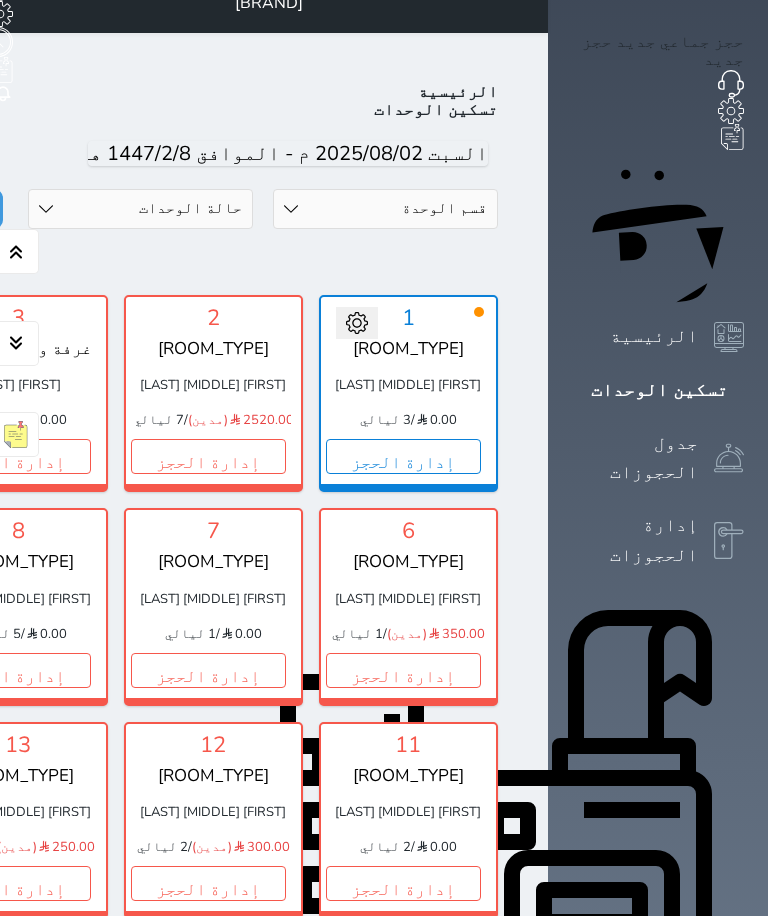 click on "إدارة الحجز" at bounding box center [-378, 456] 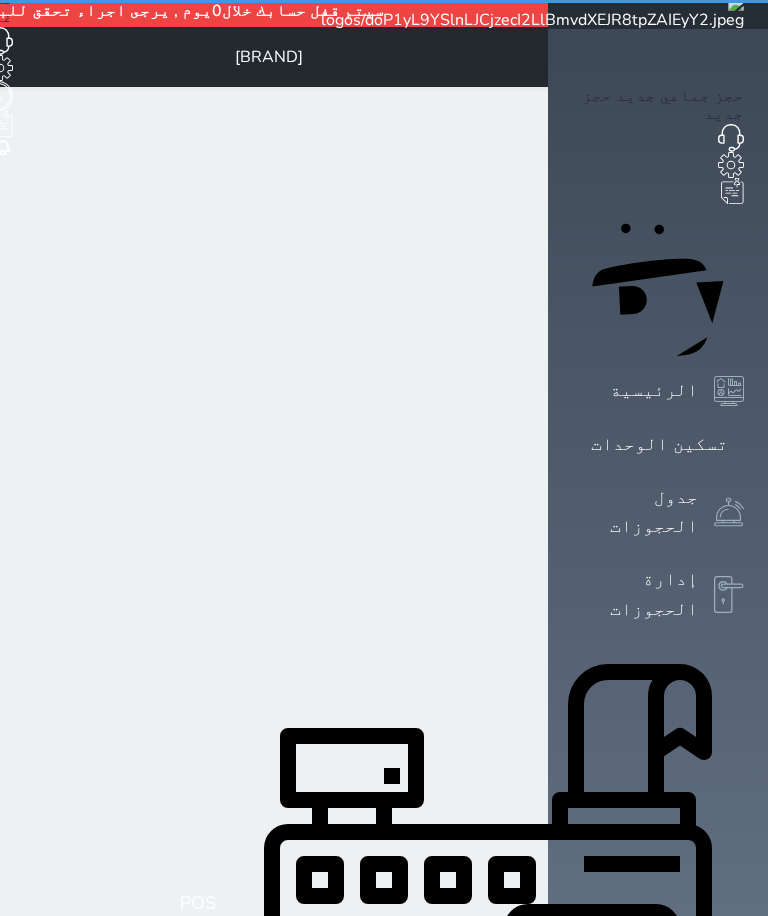 scroll, scrollTop: 0, scrollLeft: 0, axis: both 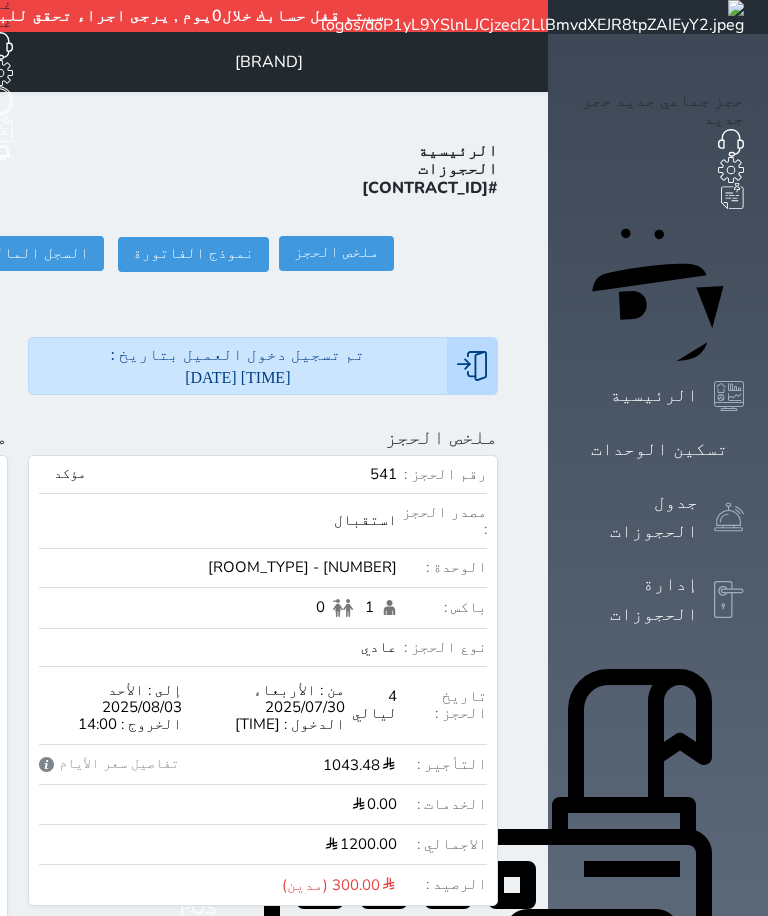 select 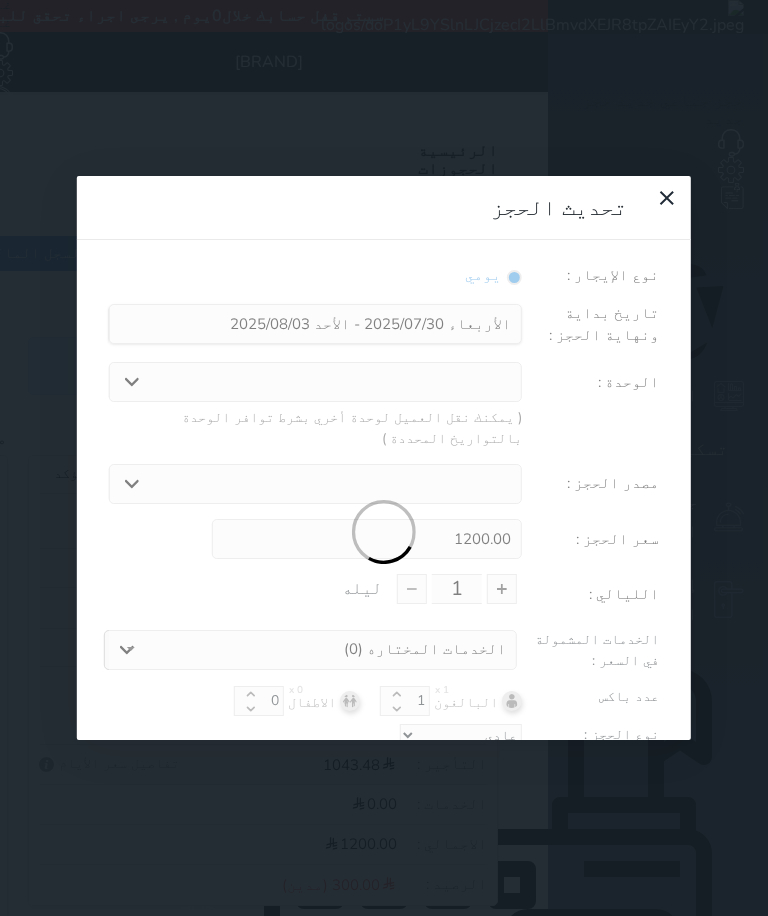 select 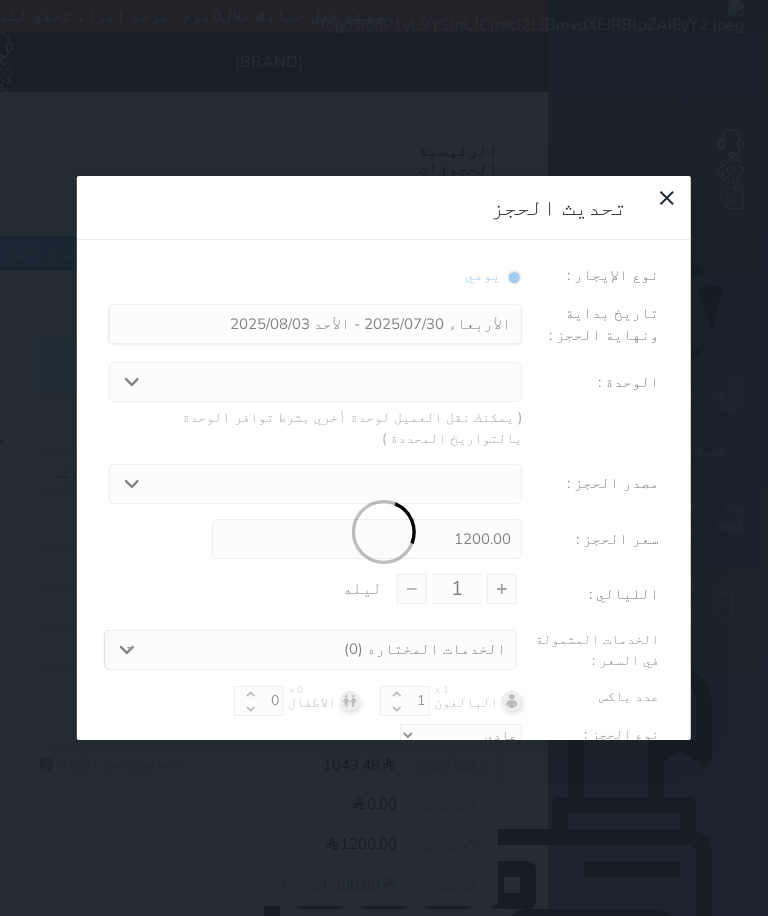 type on "4" 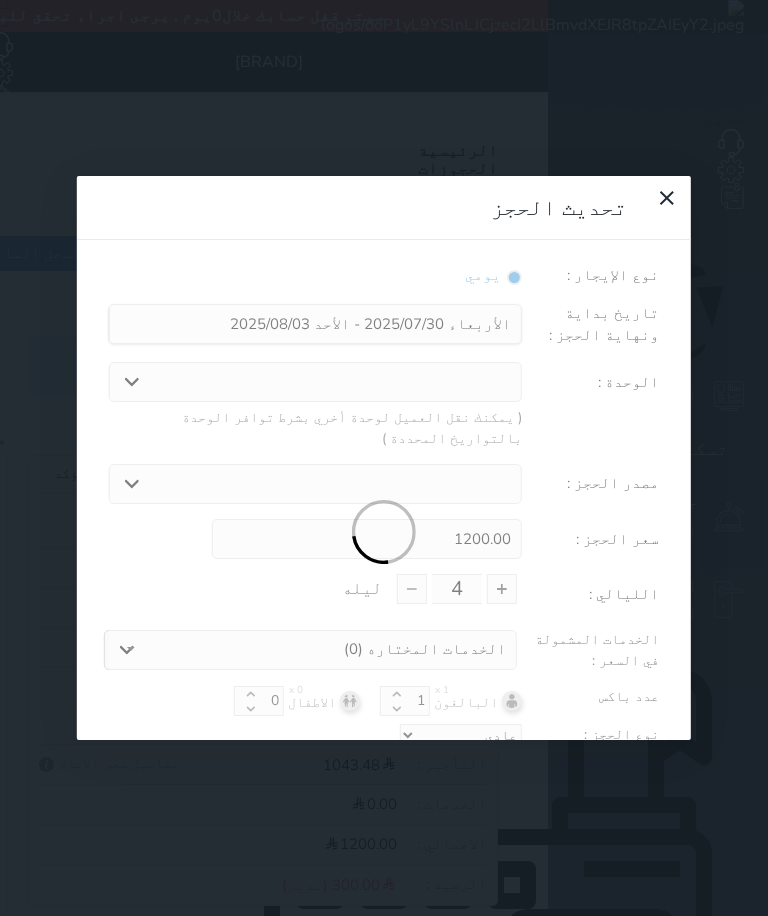 select on "[NUMBER]" 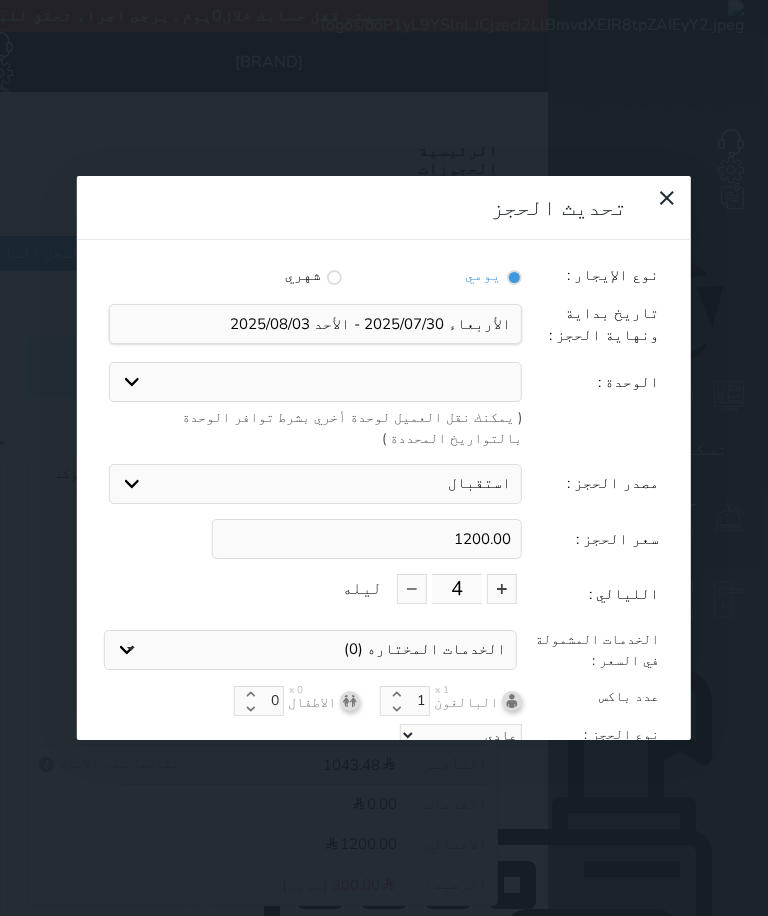 click at bounding box center [412, 589] 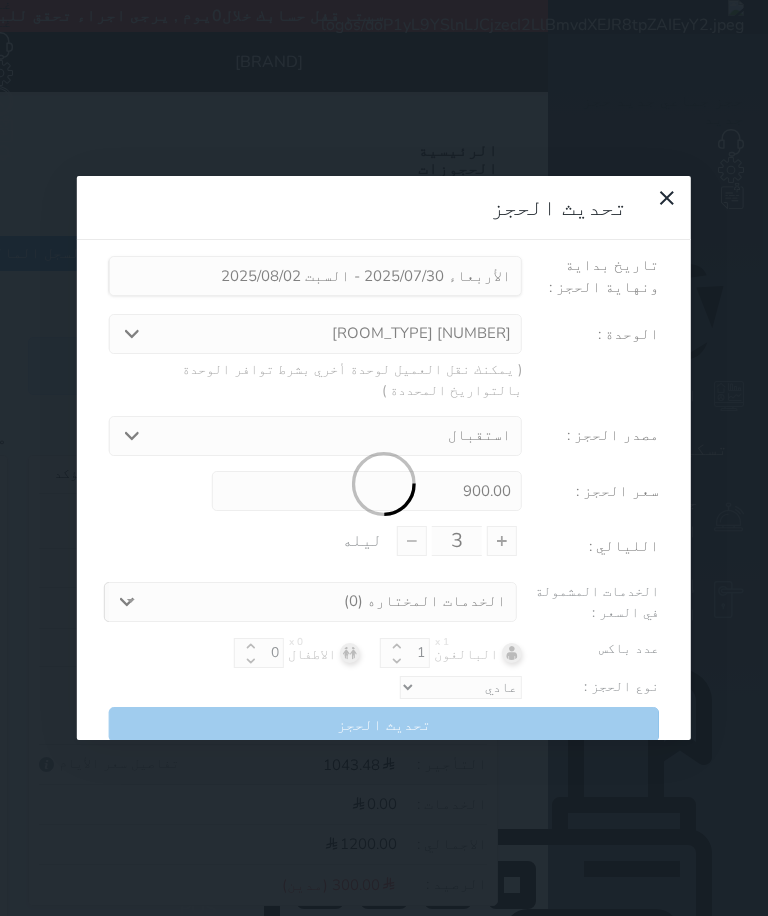 scroll, scrollTop: 46, scrollLeft: 0, axis: vertical 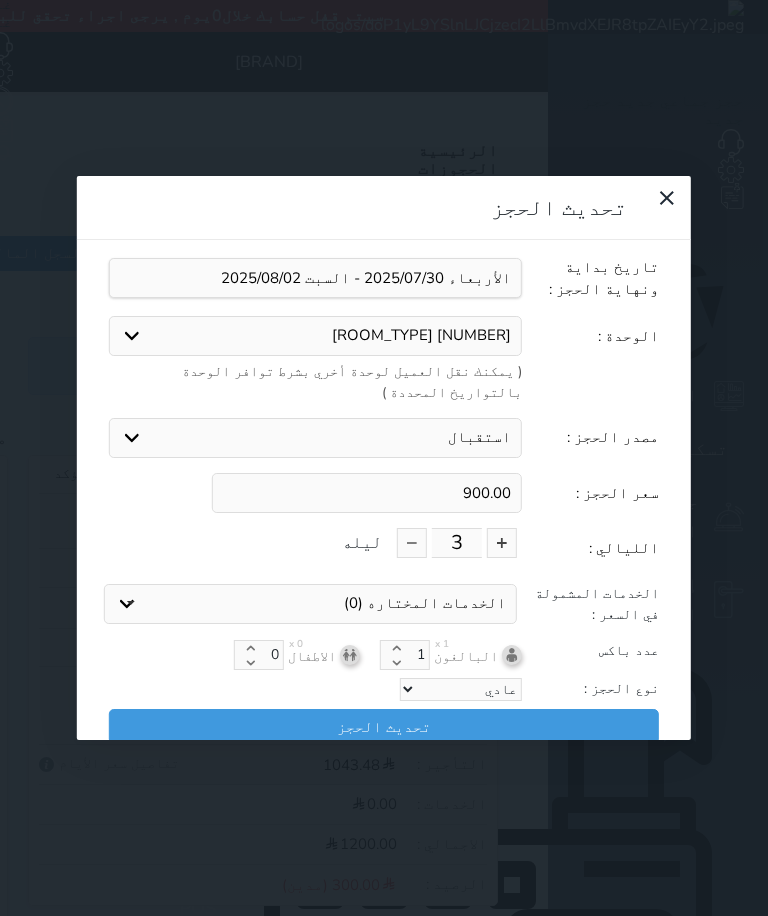 click on "تحديث الحجز" at bounding box center [384, 726] 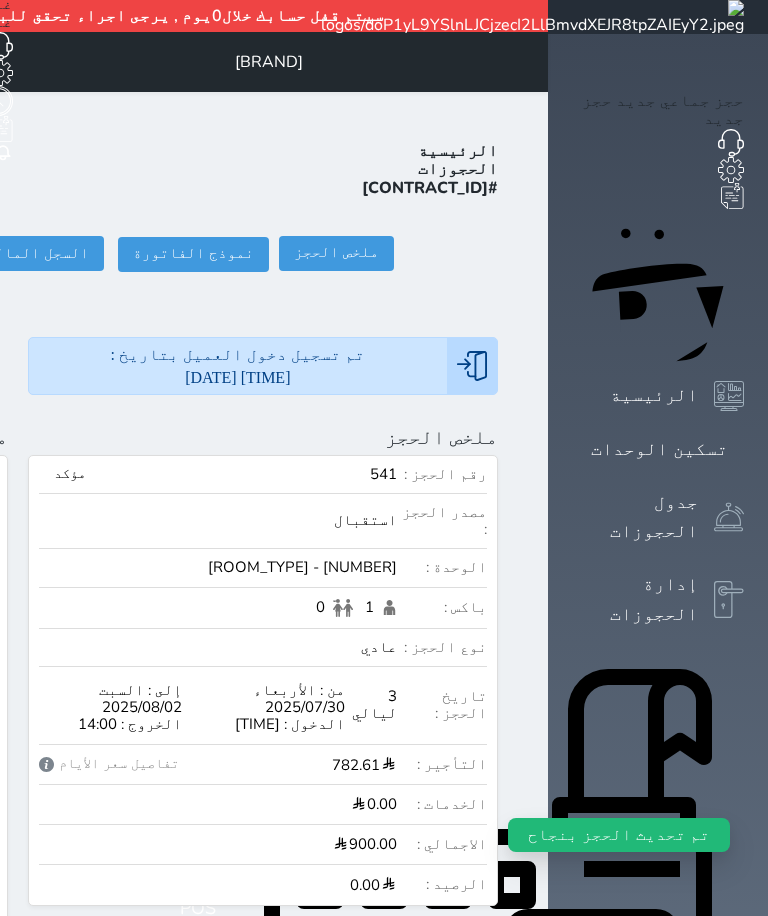 click on "تسجيل مغادرة" at bounding box center [-386, 253] 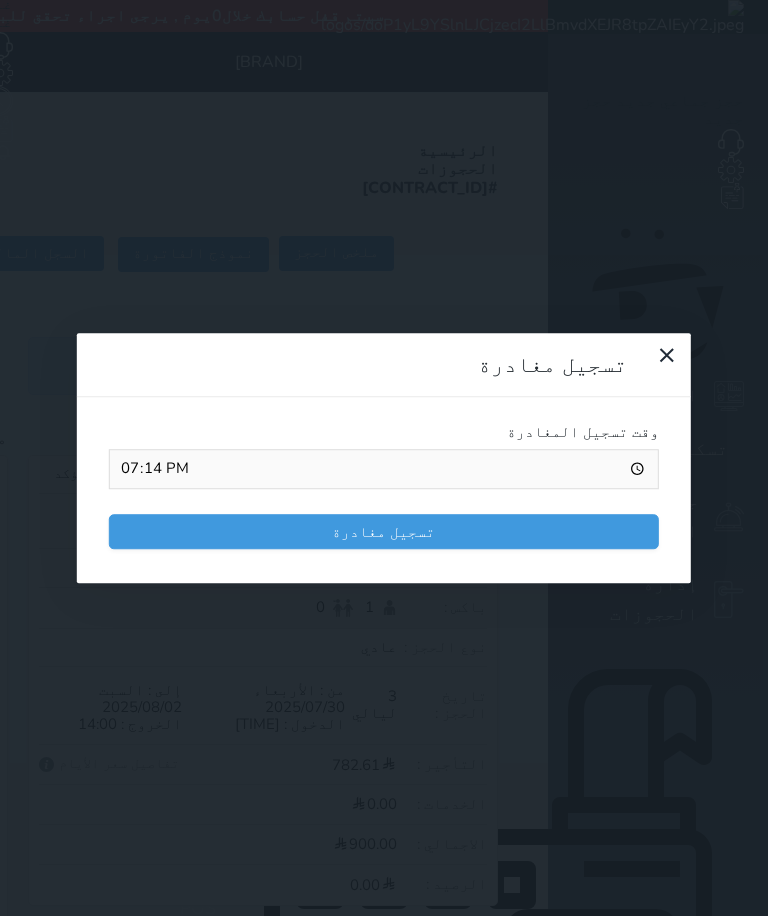 click on "تسجيل مغادرة" at bounding box center (384, 531) 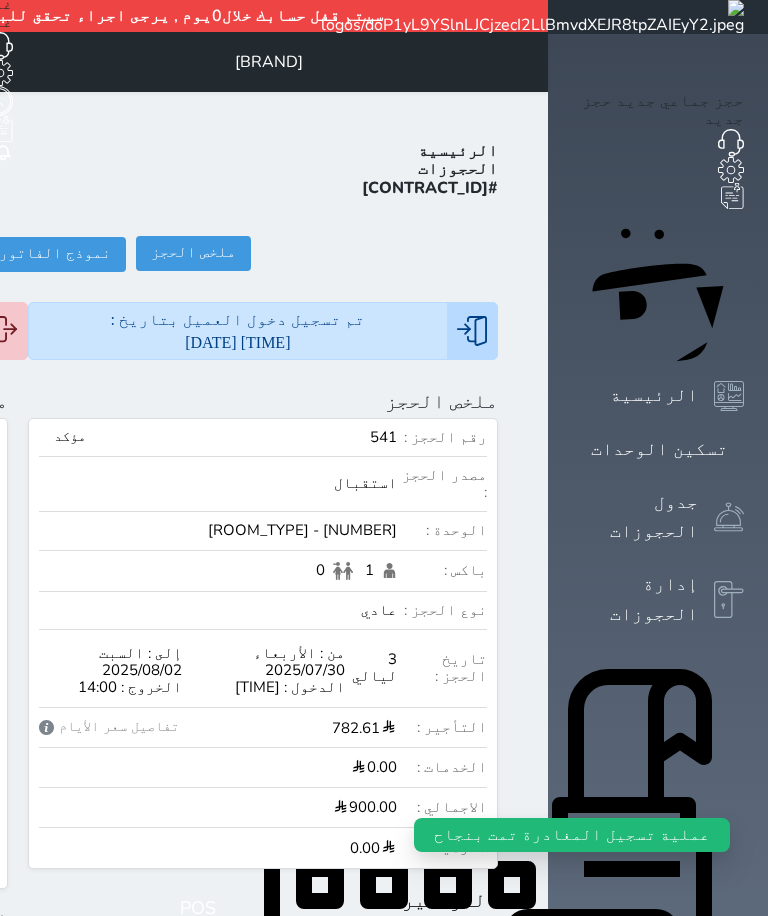 click at bounding box center [524, 62] 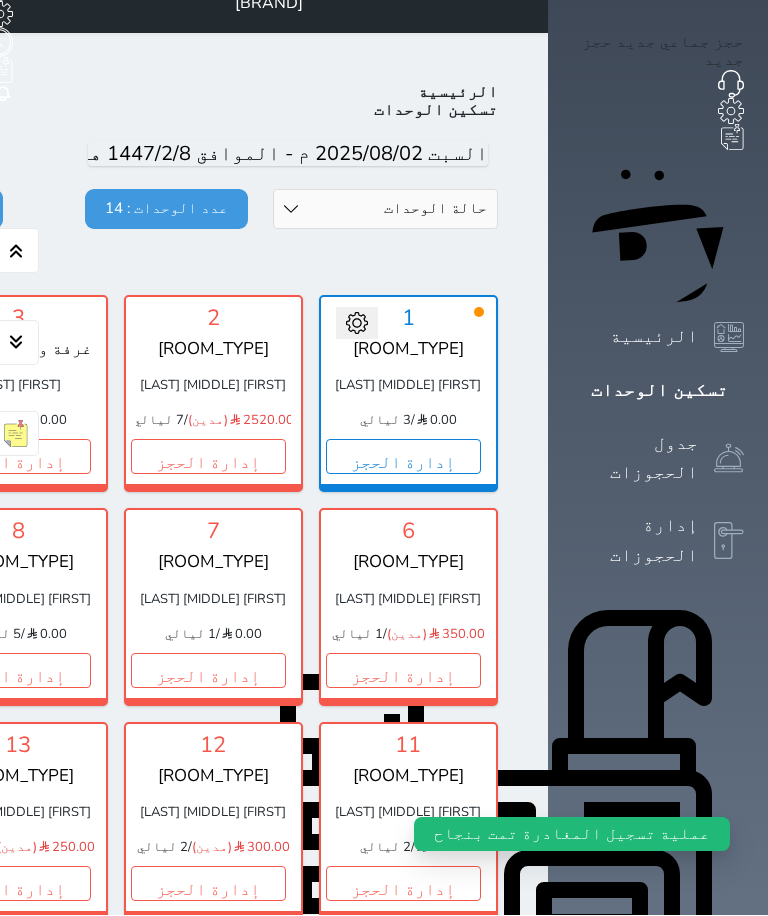 scroll, scrollTop: 59, scrollLeft: 0, axis: vertical 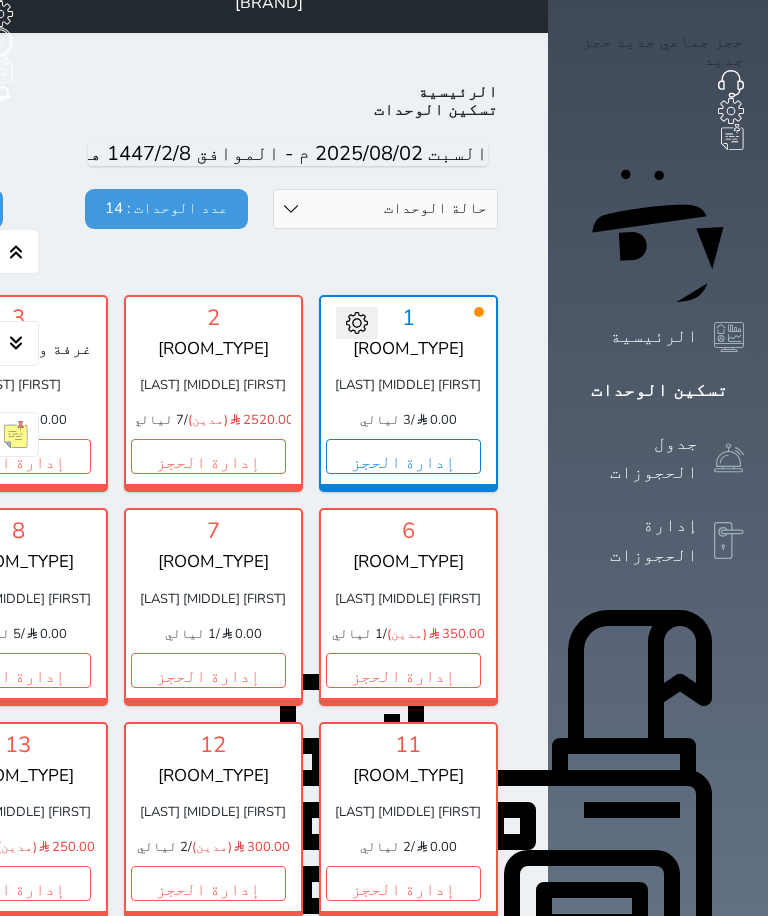 click on "تحت التنظيف" at bounding box center (-378, 456) 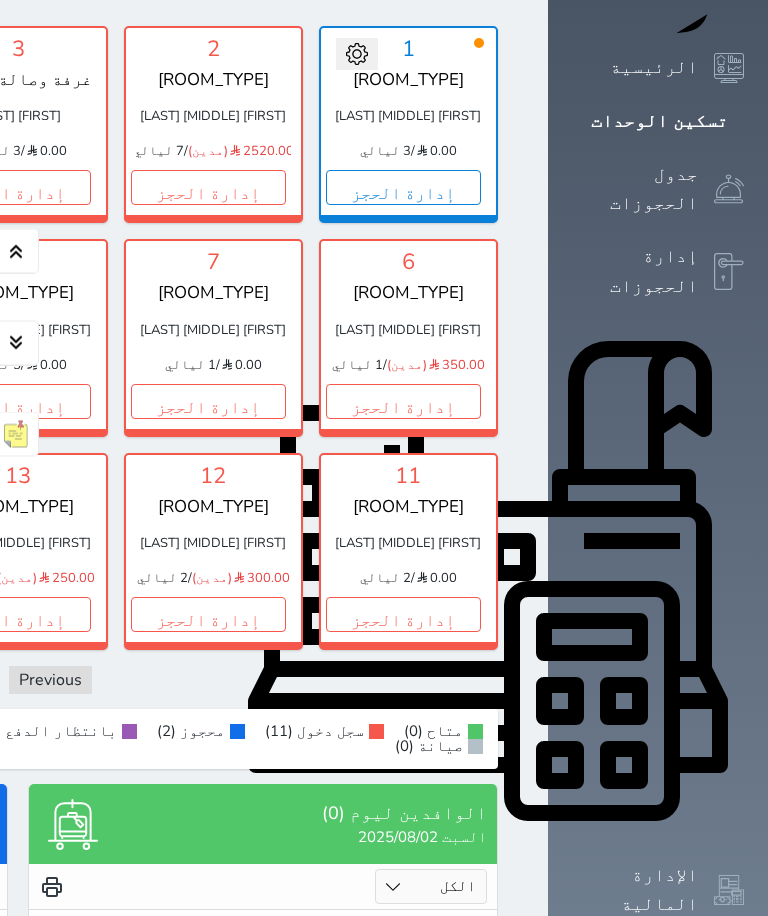 scroll, scrollTop: 329, scrollLeft: 0, axis: vertical 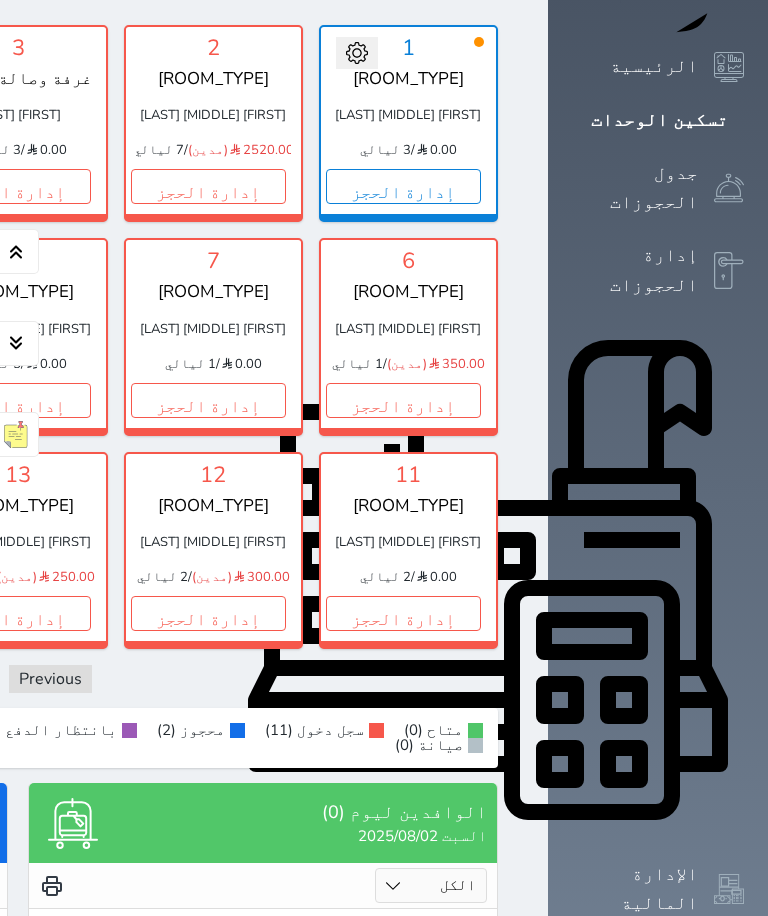 click on "إدارة الحجز" at bounding box center [-378, 400] 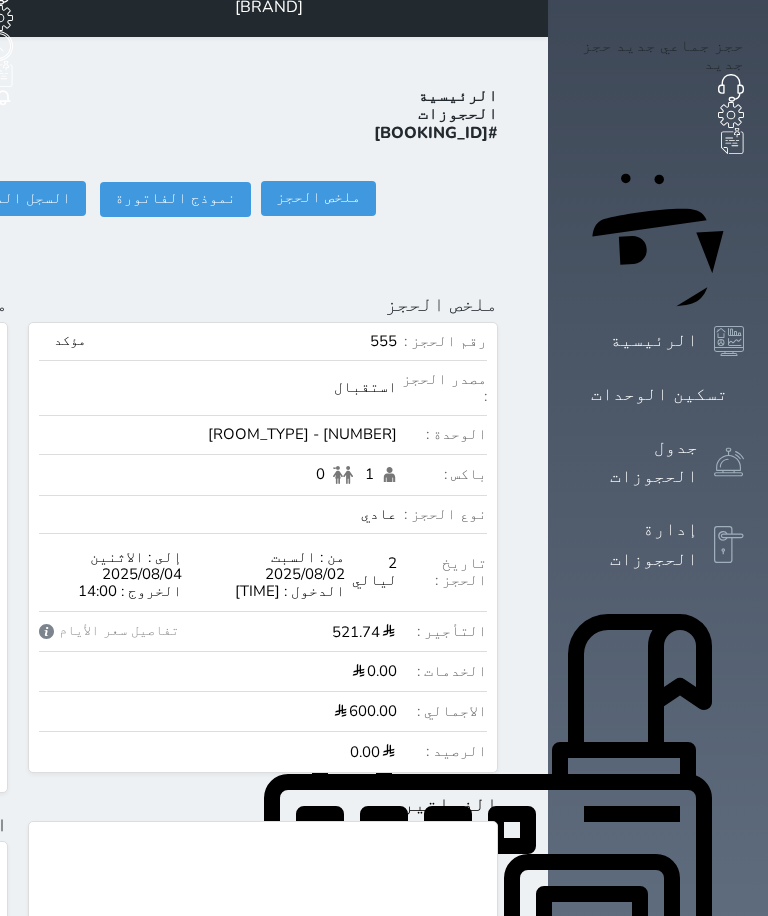 scroll, scrollTop: 0, scrollLeft: 0, axis: both 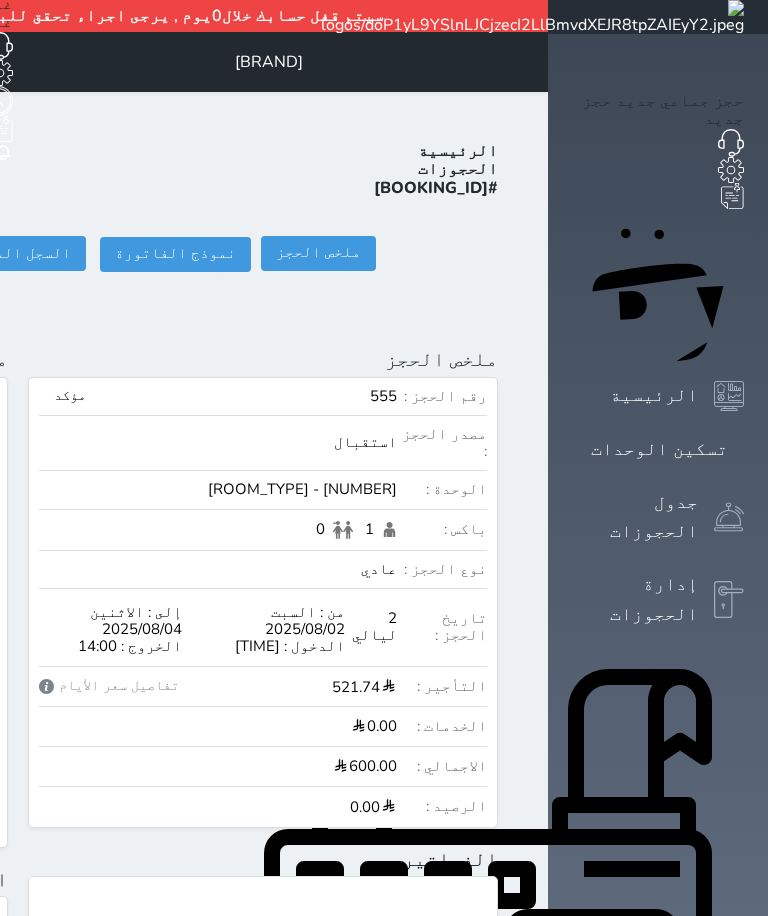 click on "تسجيل دخول" at bounding box center (-395, 253) 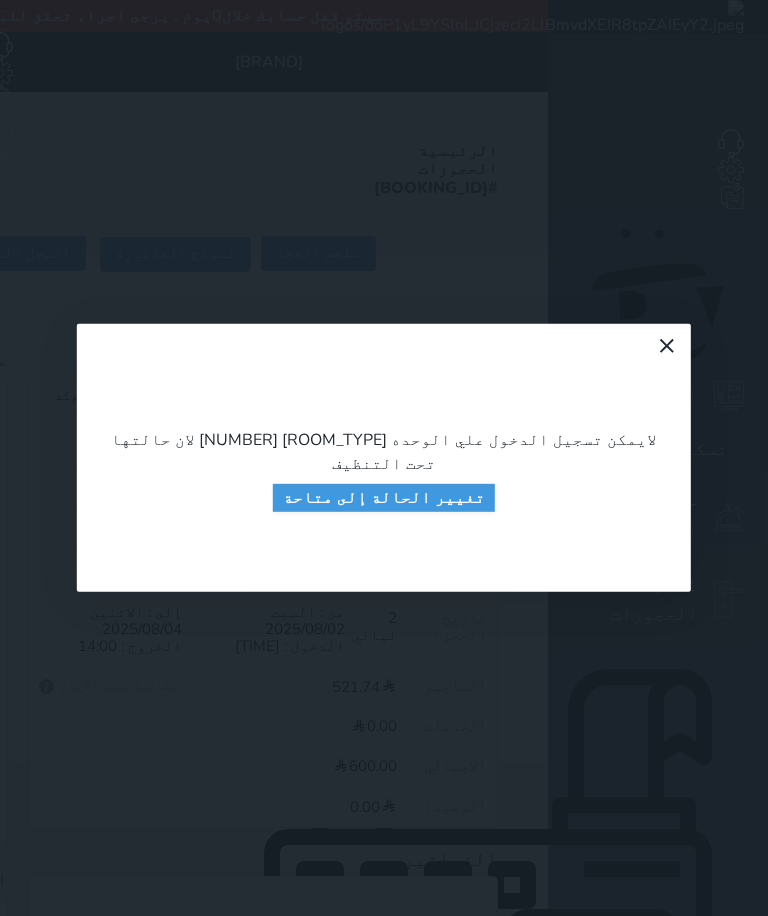 click on "تغيير الحالة إلى متاحة" at bounding box center [384, 498] 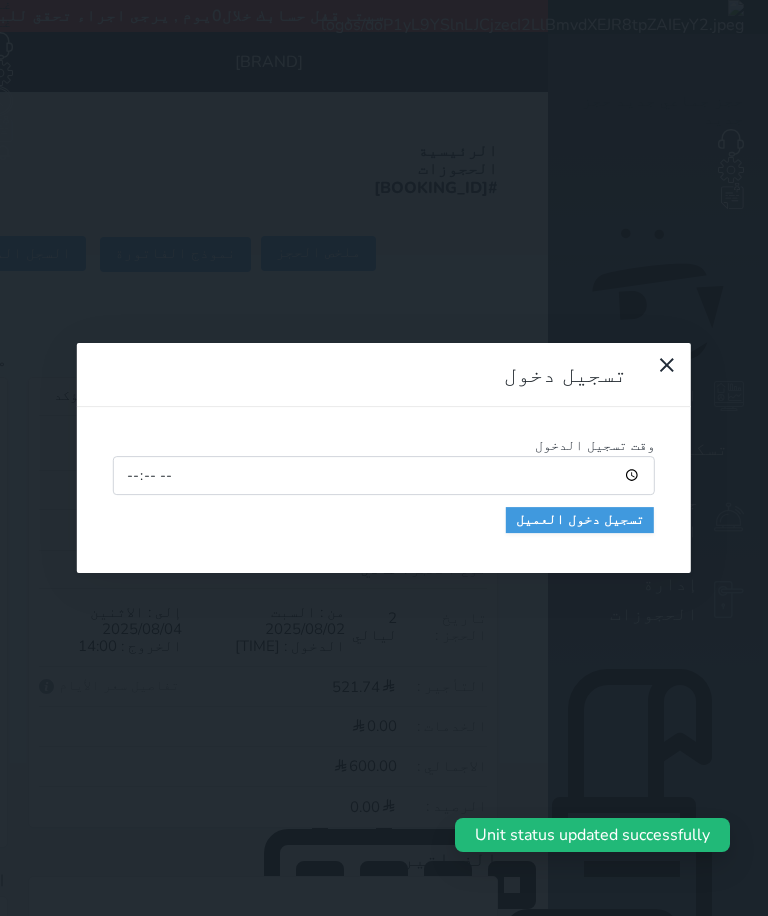 click on "تسجيل دخول العميل" at bounding box center (580, 520) 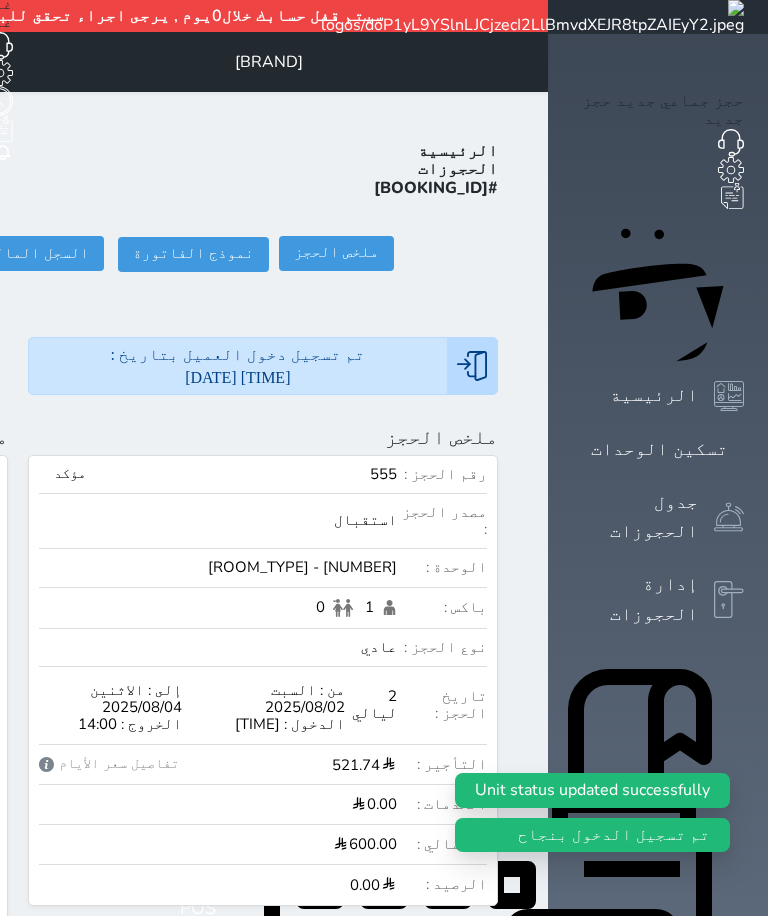 click at bounding box center [524, 62] 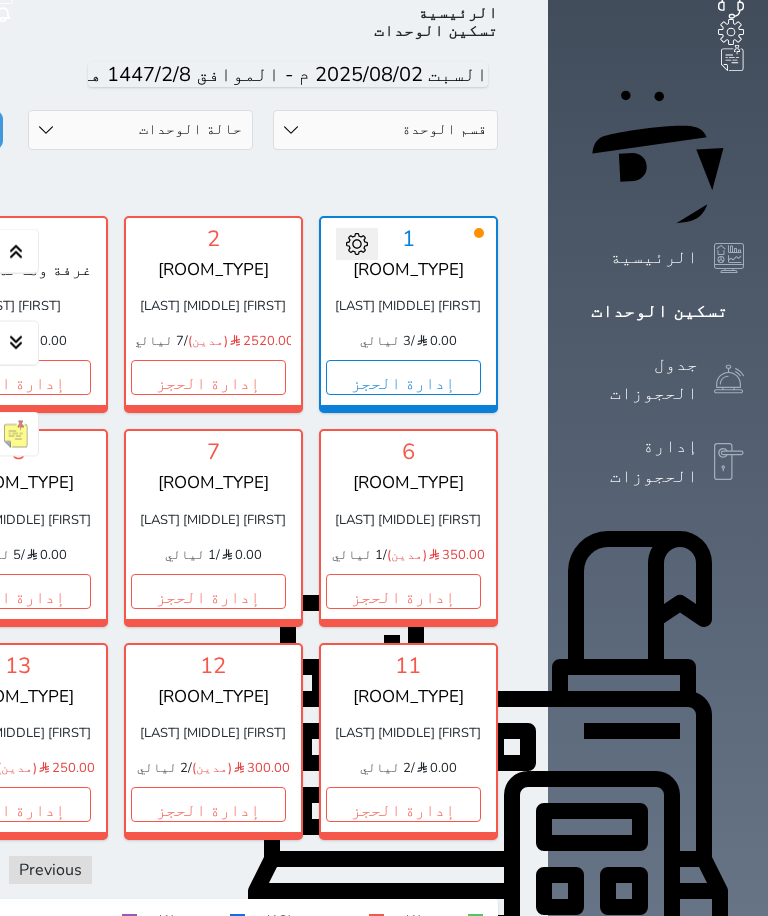 scroll, scrollTop: 132, scrollLeft: 0, axis: vertical 